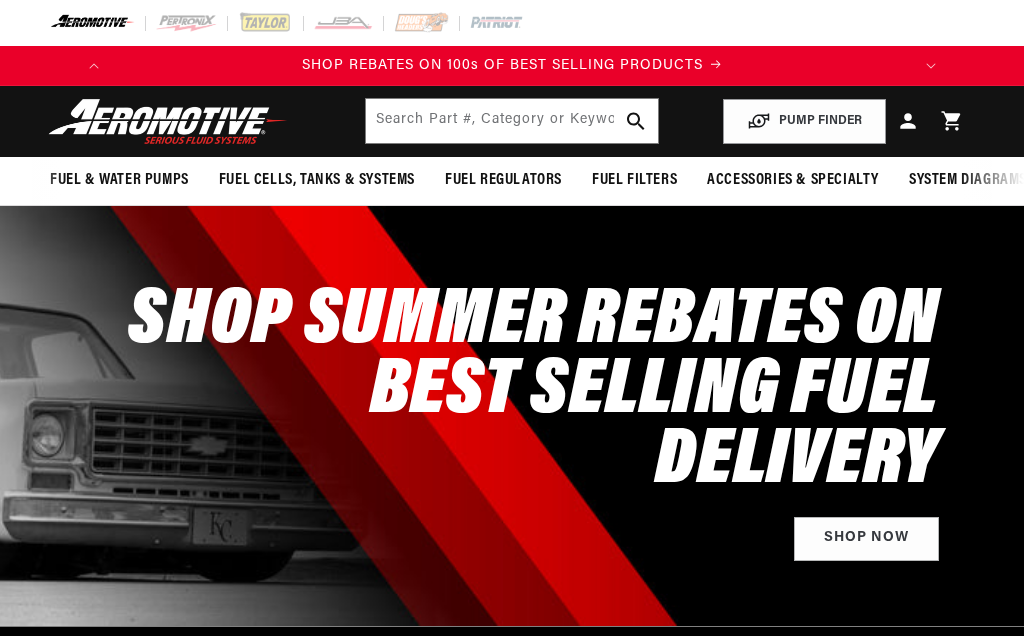 scroll, scrollTop: 0, scrollLeft: 0, axis: both 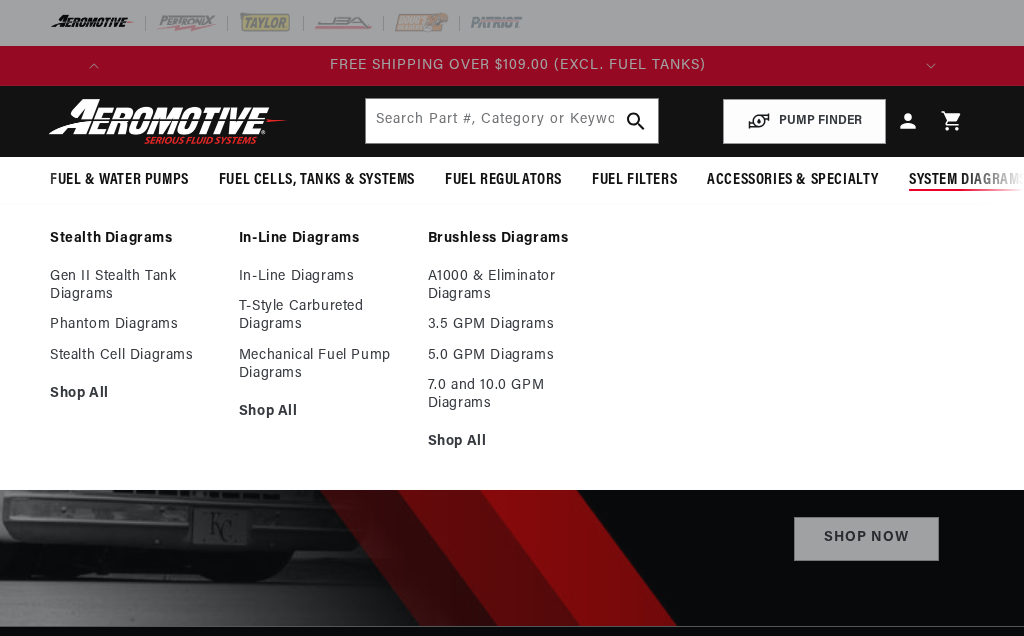 click on "In-Line Diagrams" at bounding box center (323, 277) 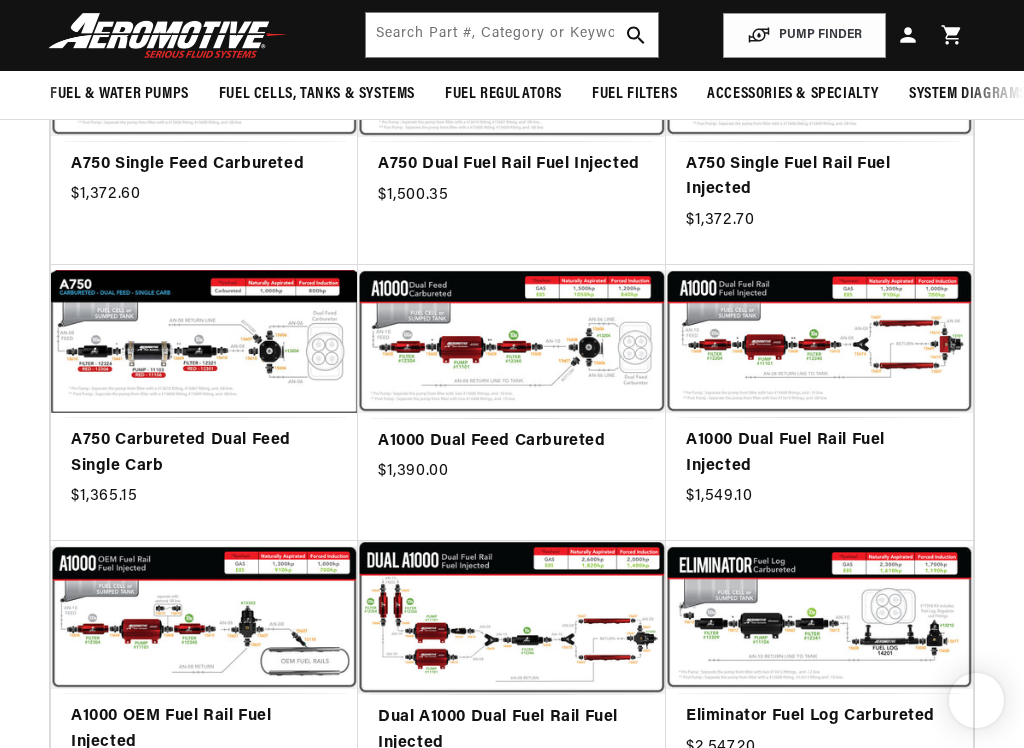 scroll, scrollTop: 281, scrollLeft: 0, axis: vertical 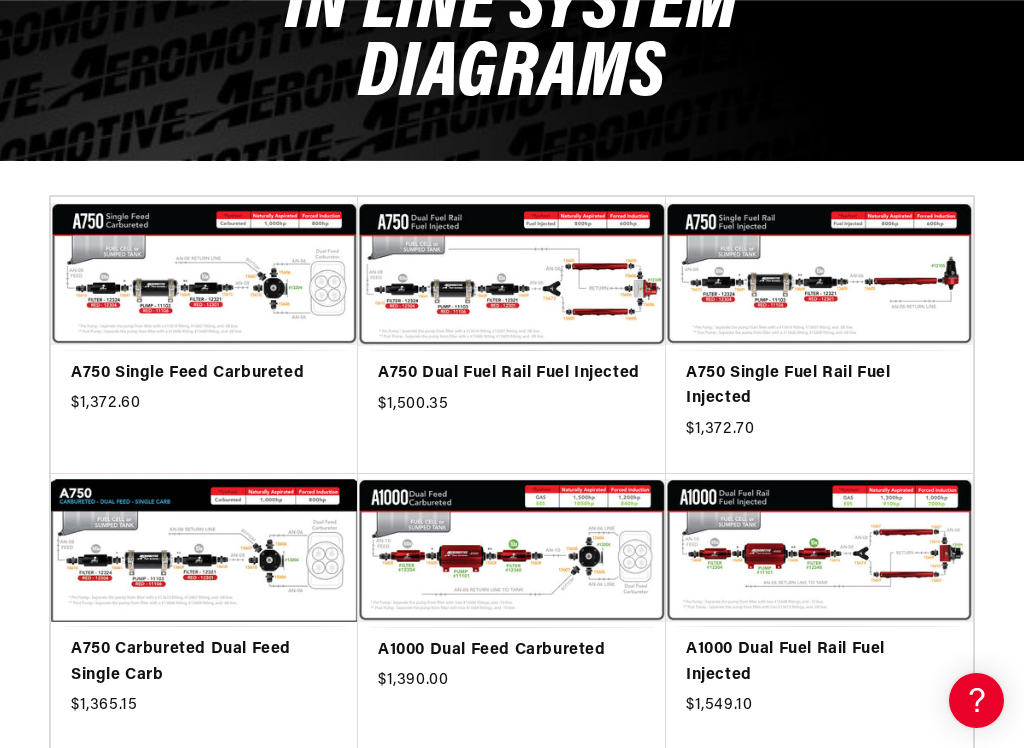 click on "A750 Single Feed Carbureted" at bounding box center (204, 374) 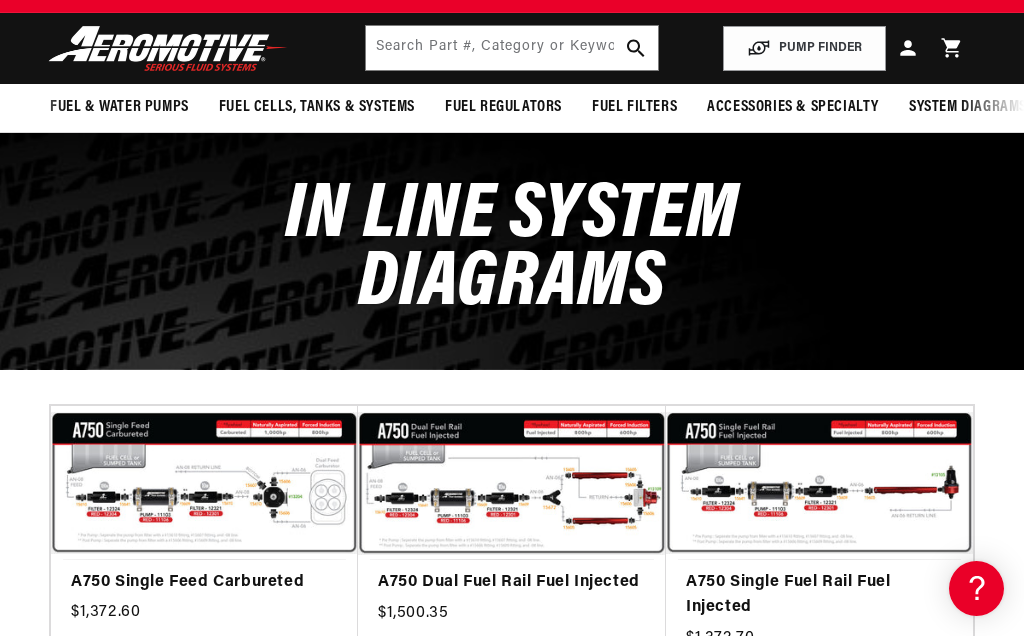 scroll, scrollTop: 206, scrollLeft: 0, axis: vertical 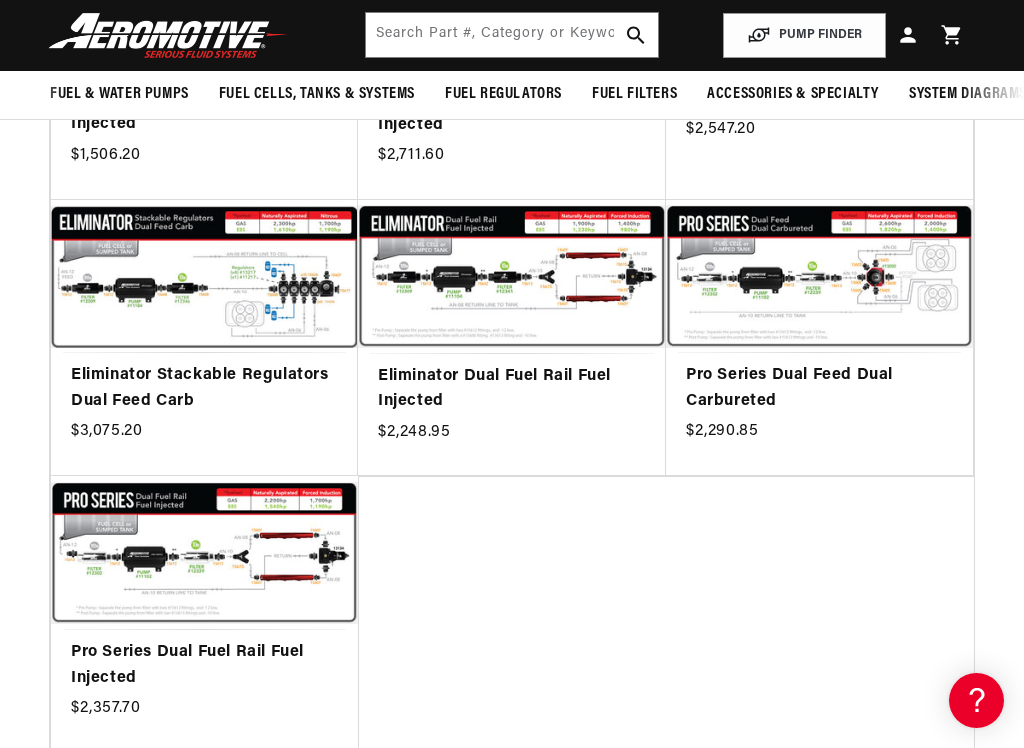 click on "Pro Series Dual Feed Dual Carbureted" at bounding box center [819, 388] 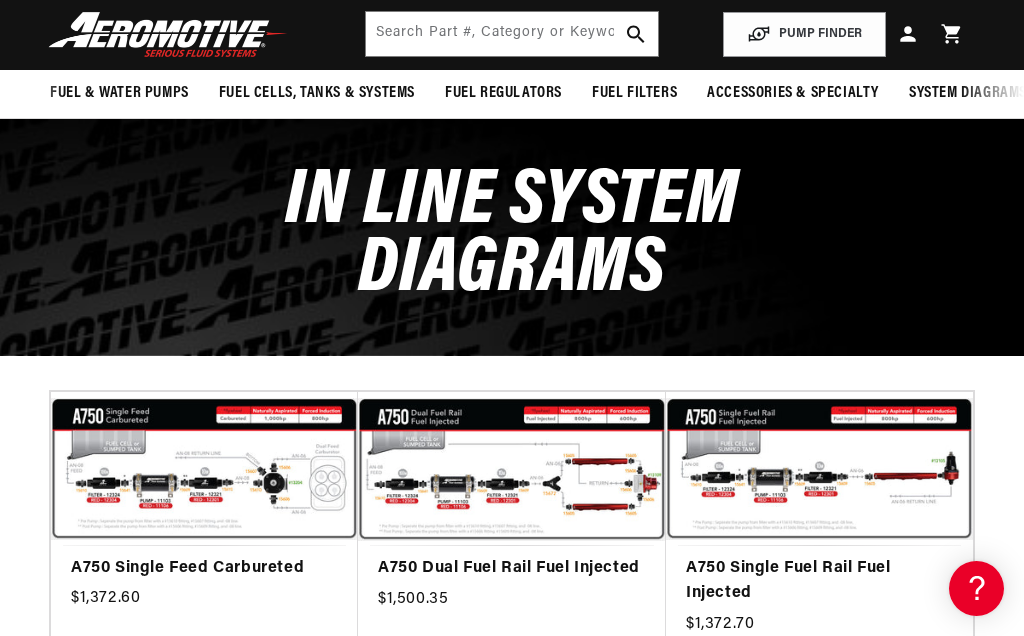 scroll, scrollTop: 206, scrollLeft: 0, axis: vertical 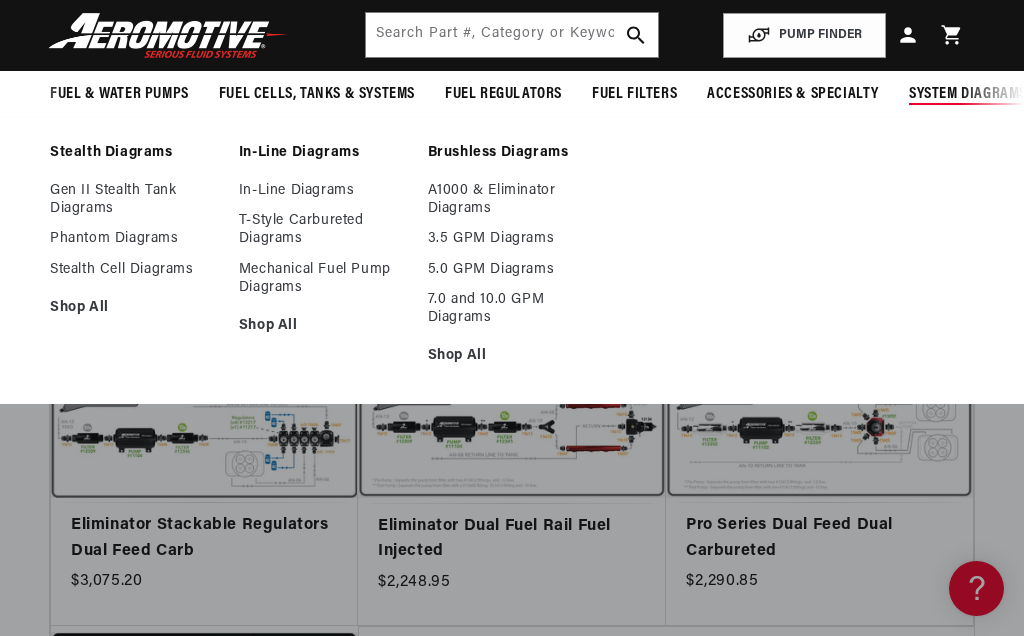 click on "Shop All" at bounding box center [323, 326] 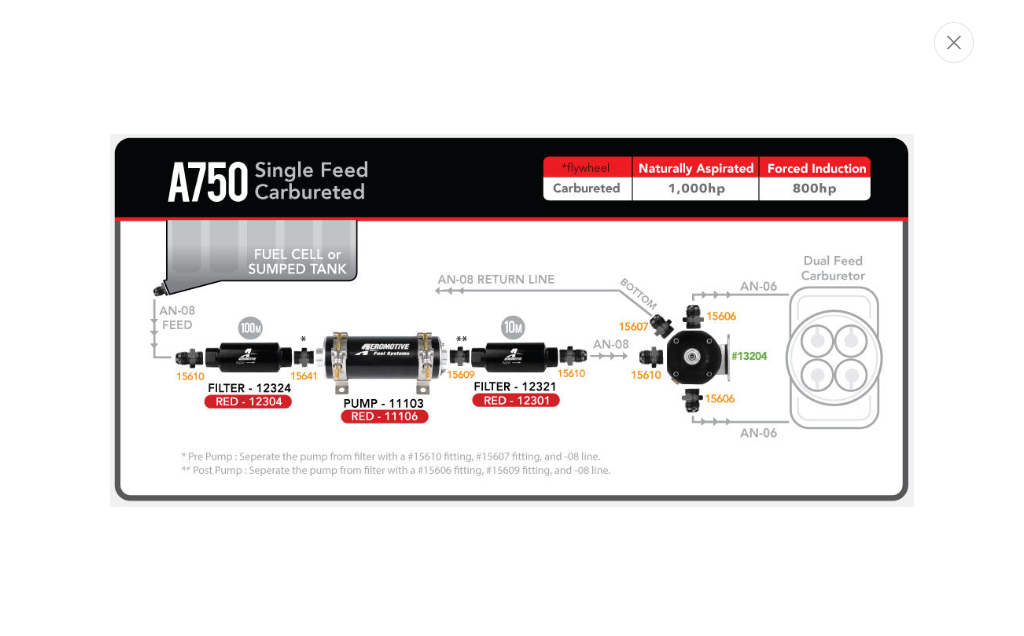 scroll, scrollTop: 0, scrollLeft: 0, axis: both 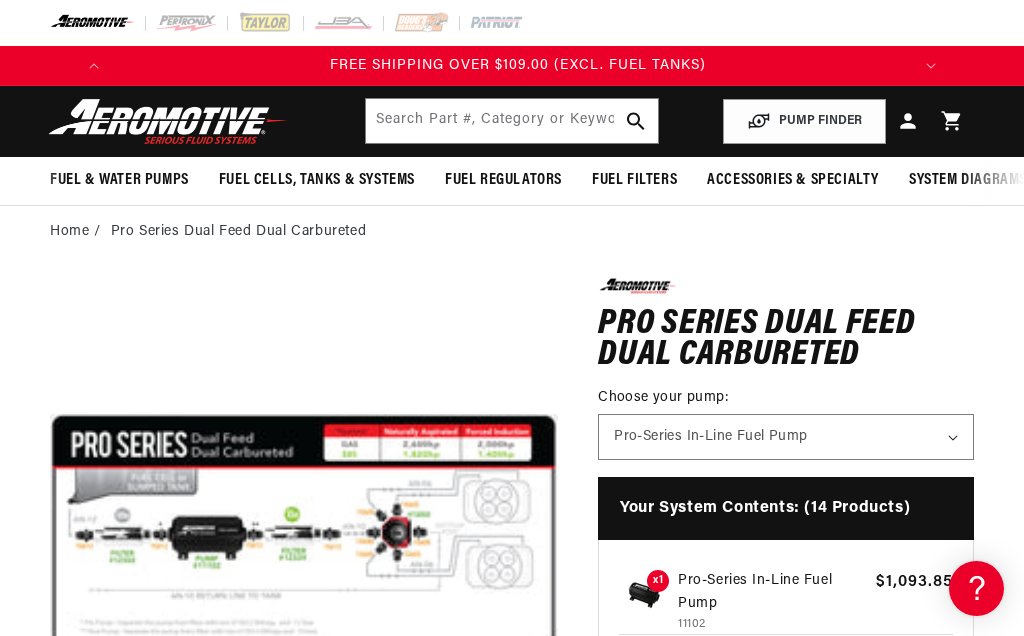 click on "Open media 1 in modal" at bounding box center [50, 785] 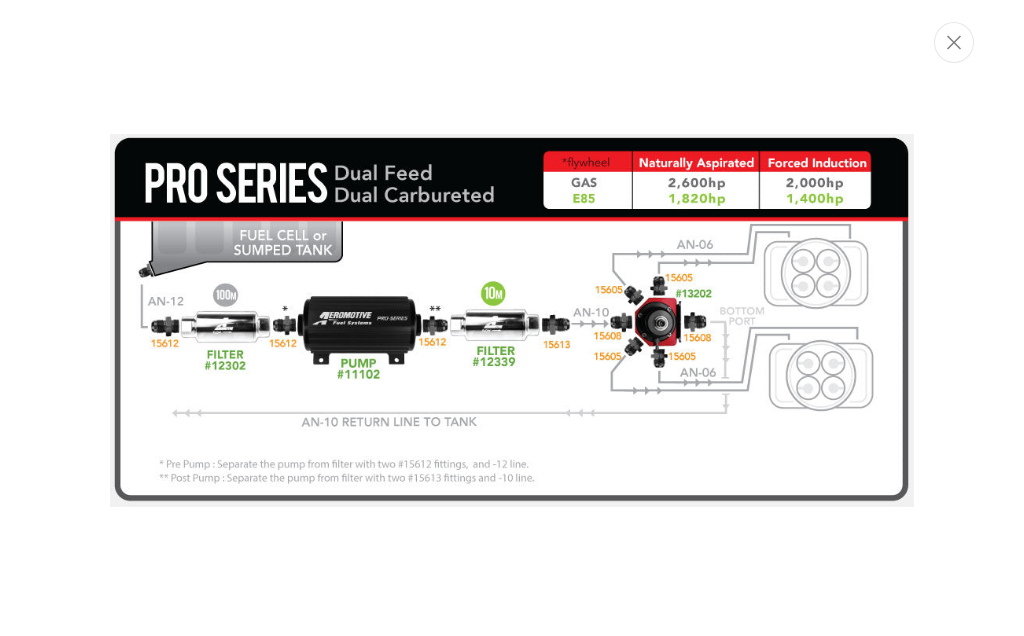 scroll, scrollTop: 0, scrollLeft: 791, axis: horizontal 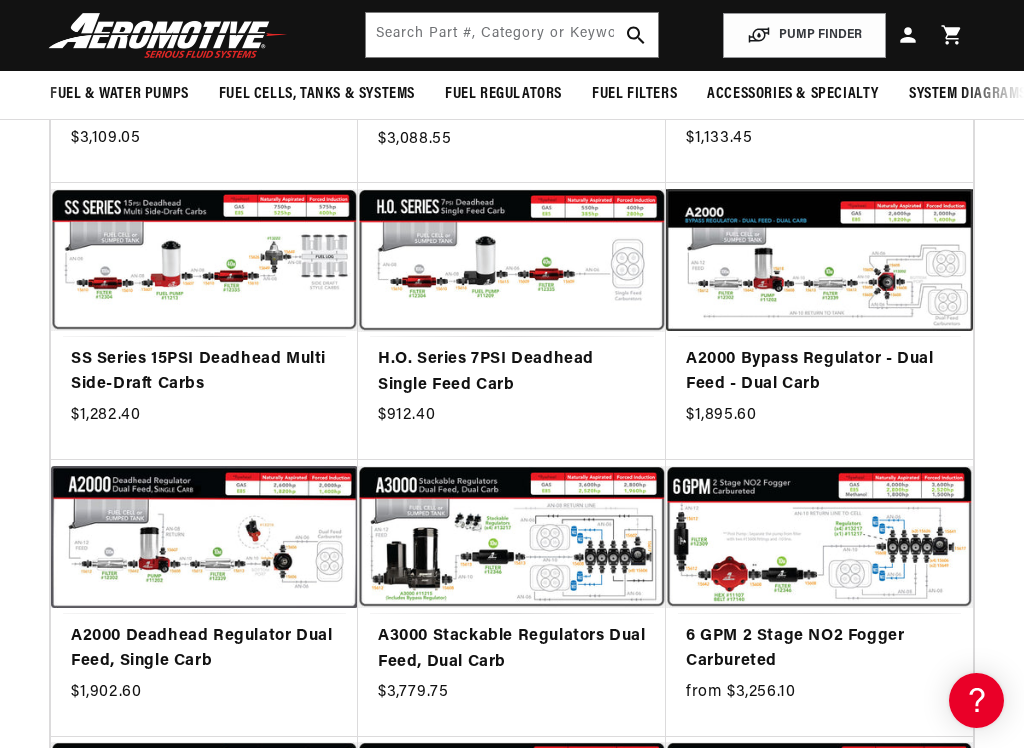 click on "A2000 Bypass Regulator - Dual Feed - Dual Carb" at bounding box center (819, 372) 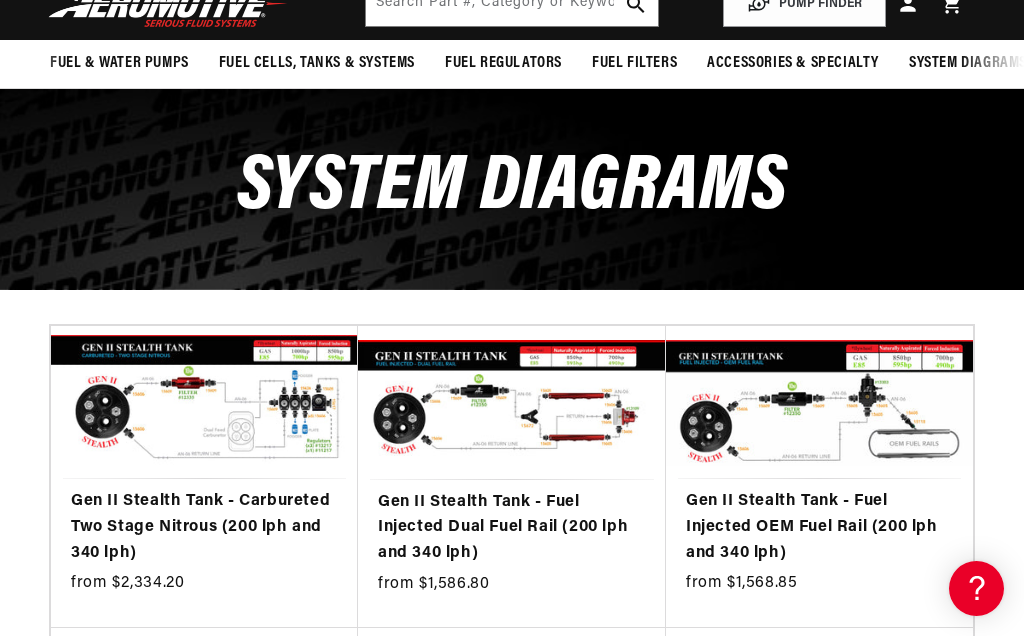 scroll, scrollTop: 206, scrollLeft: 0, axis: vertical 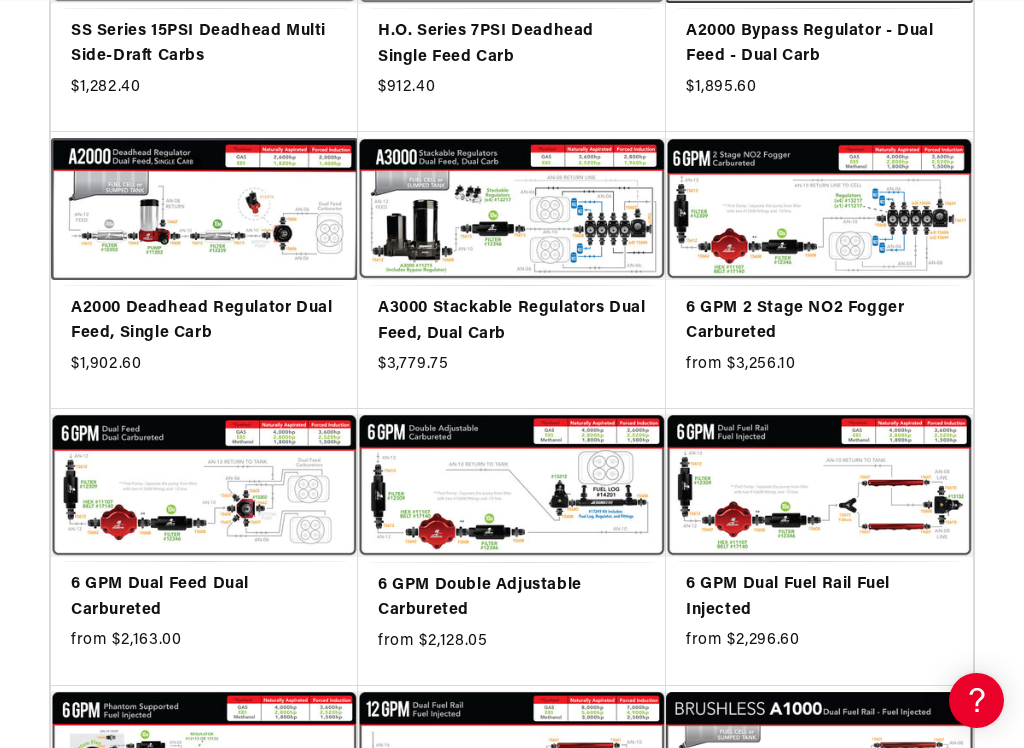 click on "6 GPM Dual Feed Dual Carbureted" at bounding box center [204, 597] 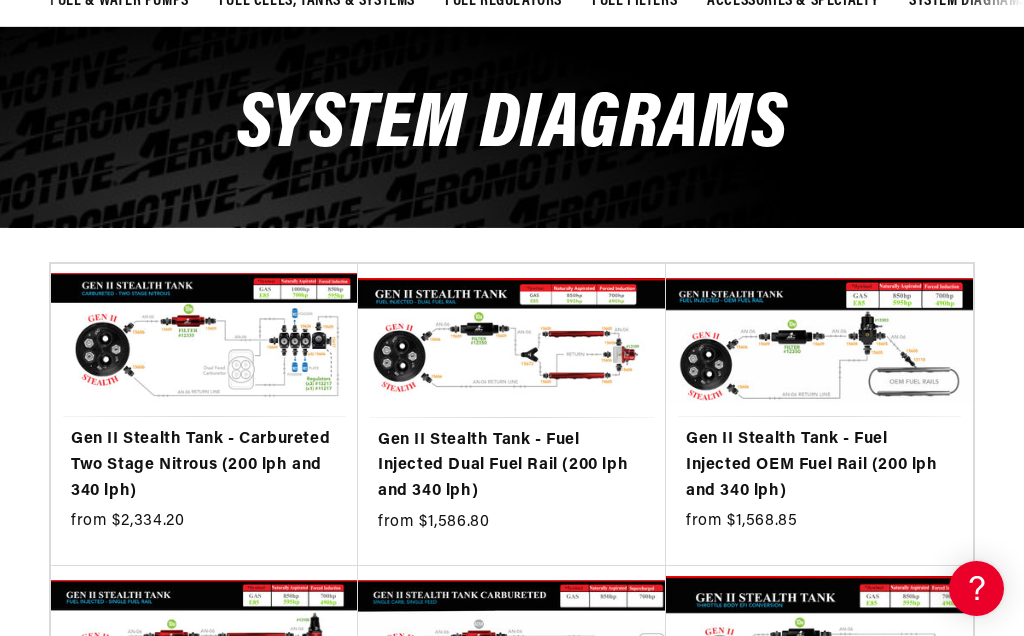 scroll, scrollTop: 99, scrollLeft: 0, axis: vertical 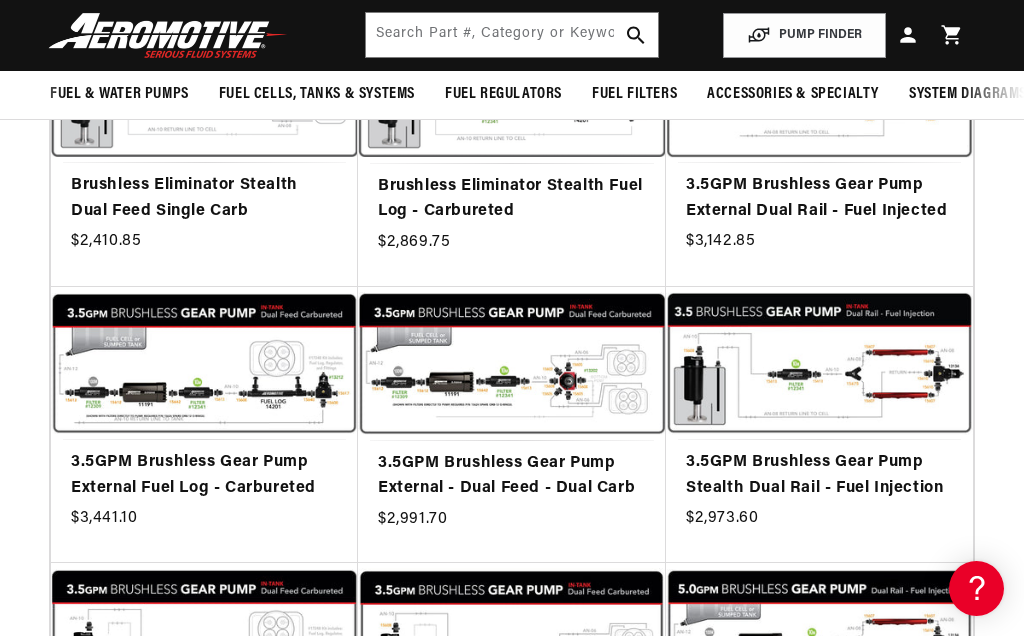 click on "3.5GPM Brushless Gear Pump External - Dual Feed - Dual Carb" at bounding box center [512, 476] 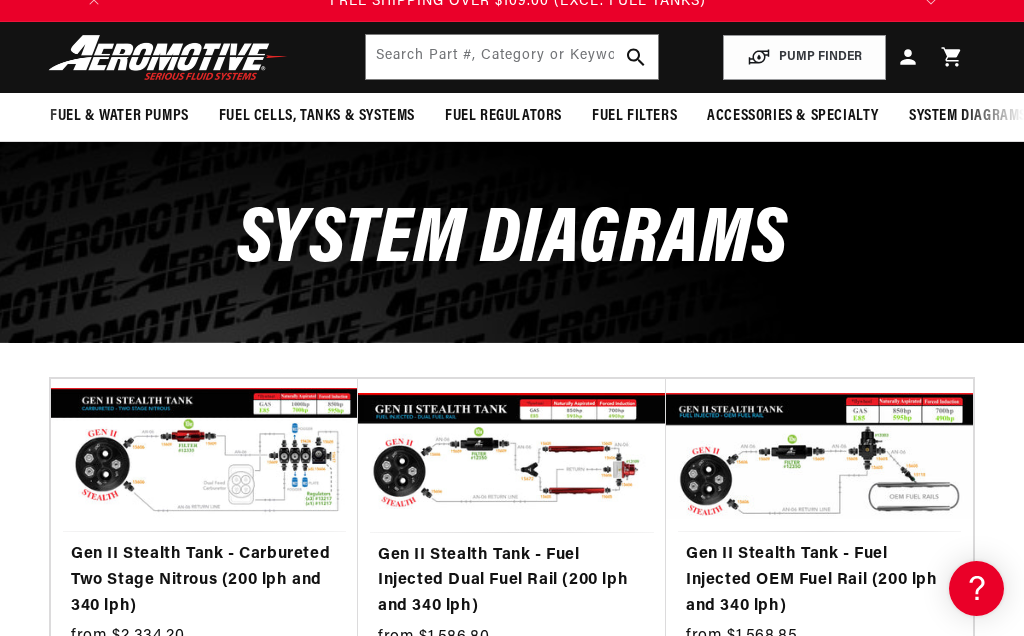 scroll, scrollTop: 206, scrollLeft: 0, axis: vertical 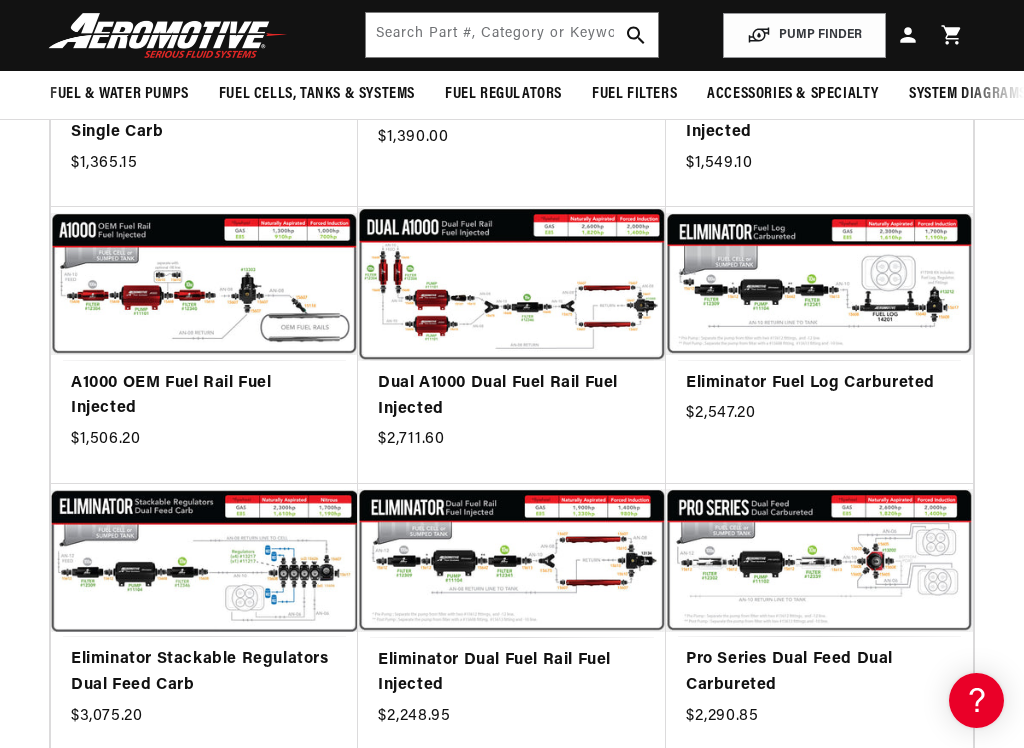 click on "Pro Series Dual Feed Dual Carbureted" at bounding box center (819, 672) 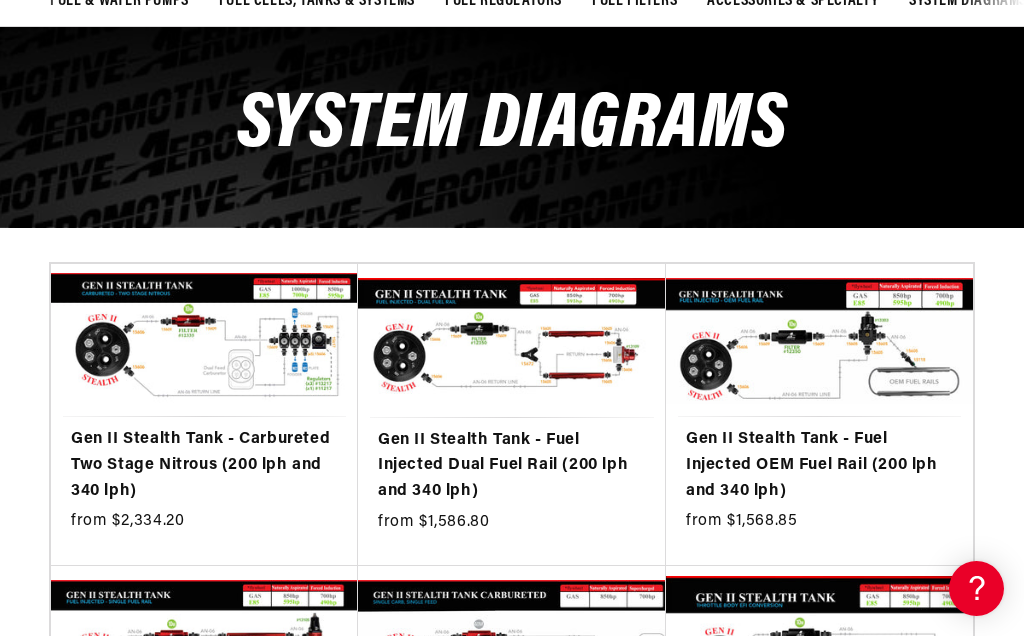 scroll, scrollTop: 206, scrollLeft: 0, axis: vertical 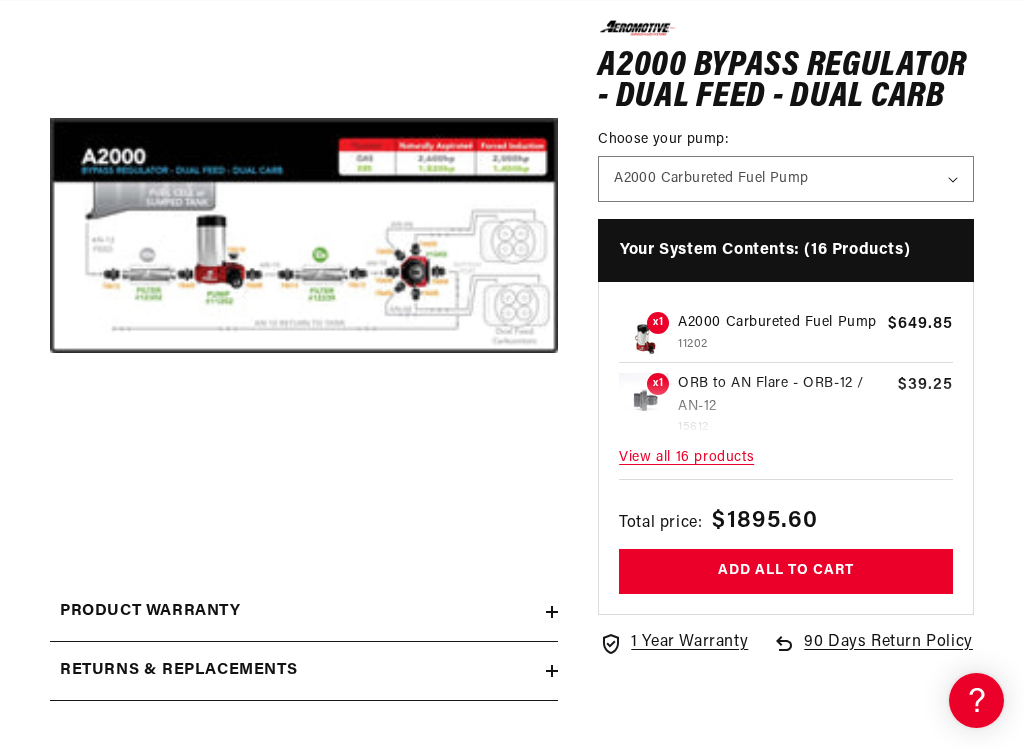 click on "Open media 1 in modal" at bounding box center [50, 489] 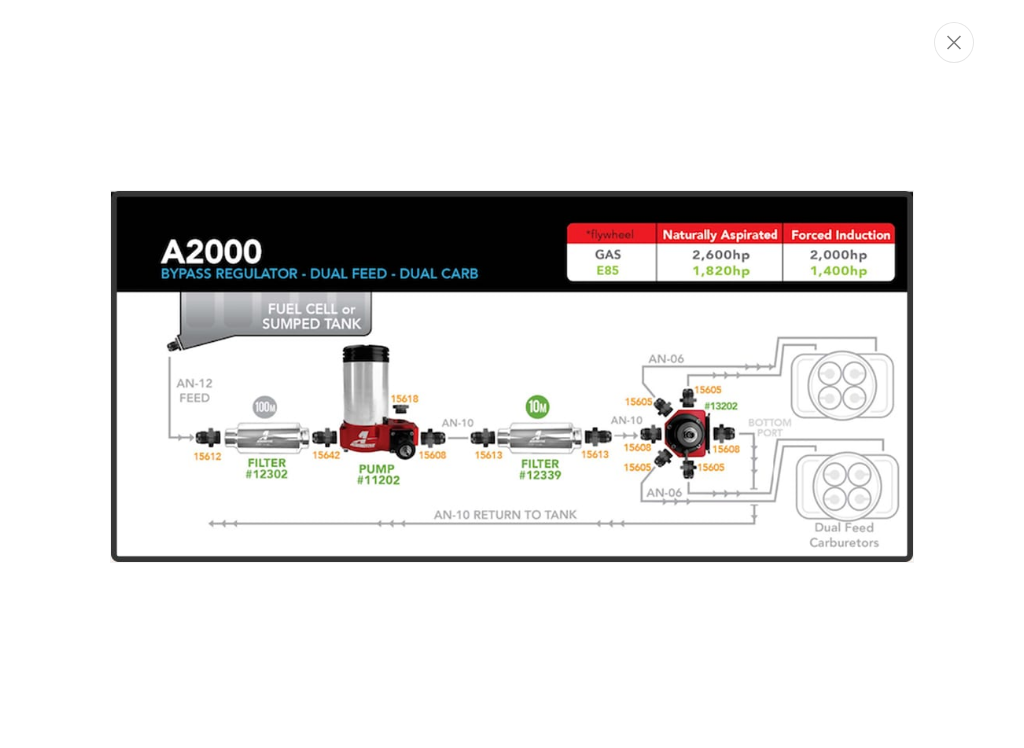scroll, scrollTop: 0, scrollLeft: 0, axis: both 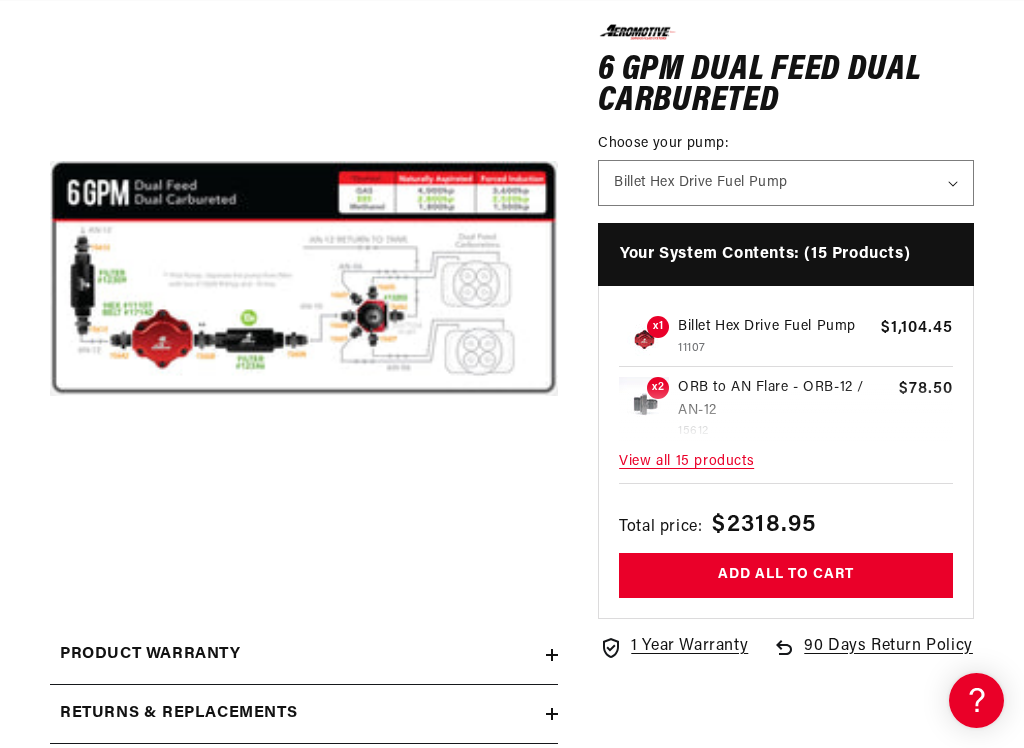 click on "Open media 1 in modal" at bounding box center (50, 532) 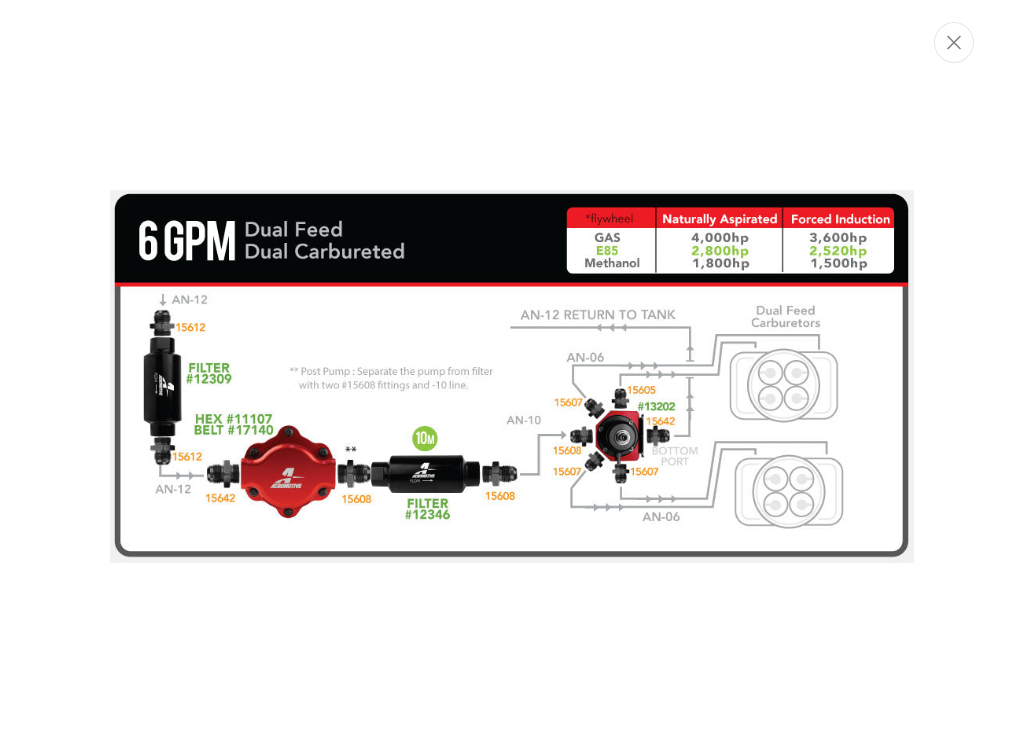 scroll, scrollTop: 0, scrollLeft: 0, axis: both 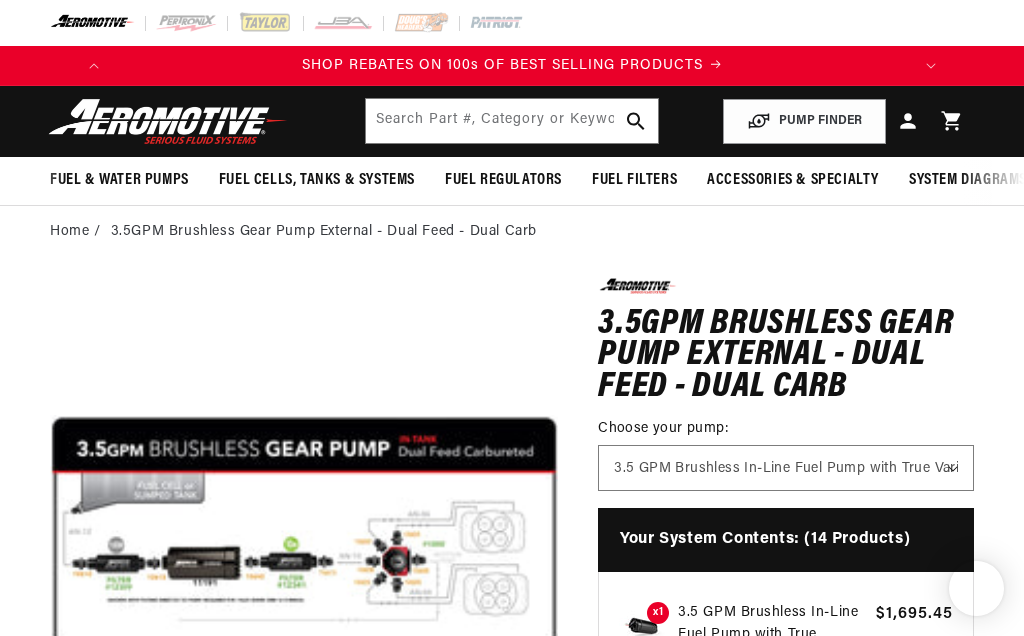 click on "Open media 1 in modal" at bounding box center [50, 786] 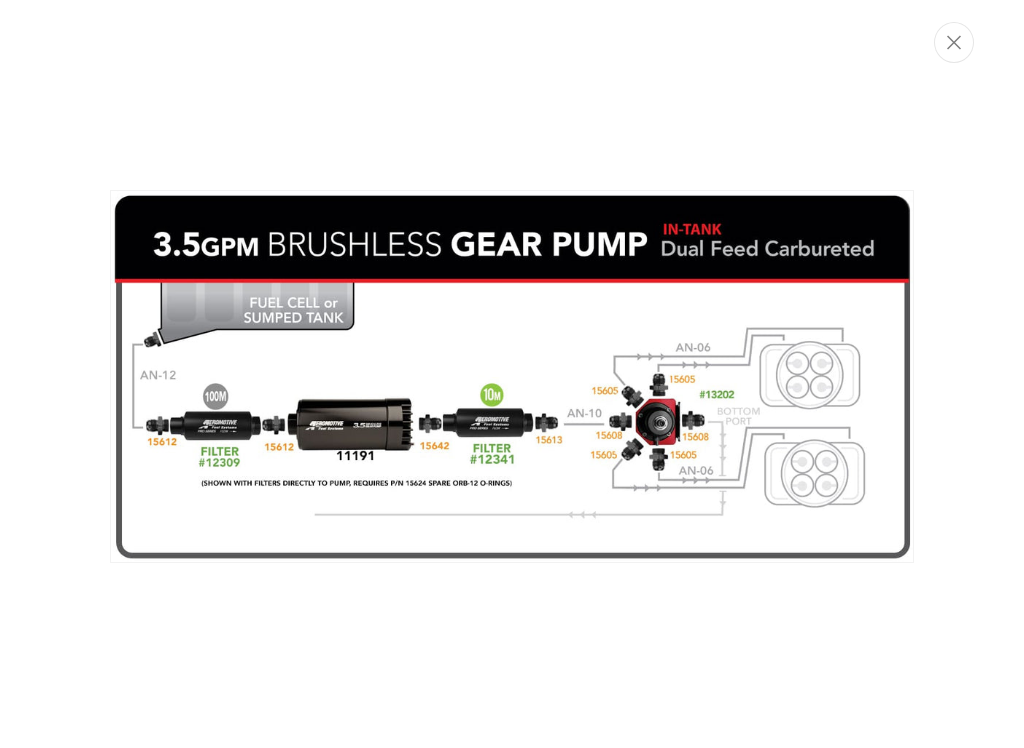 scroll, scrollTop: 80, scrollLeft: 0, axis: vertical 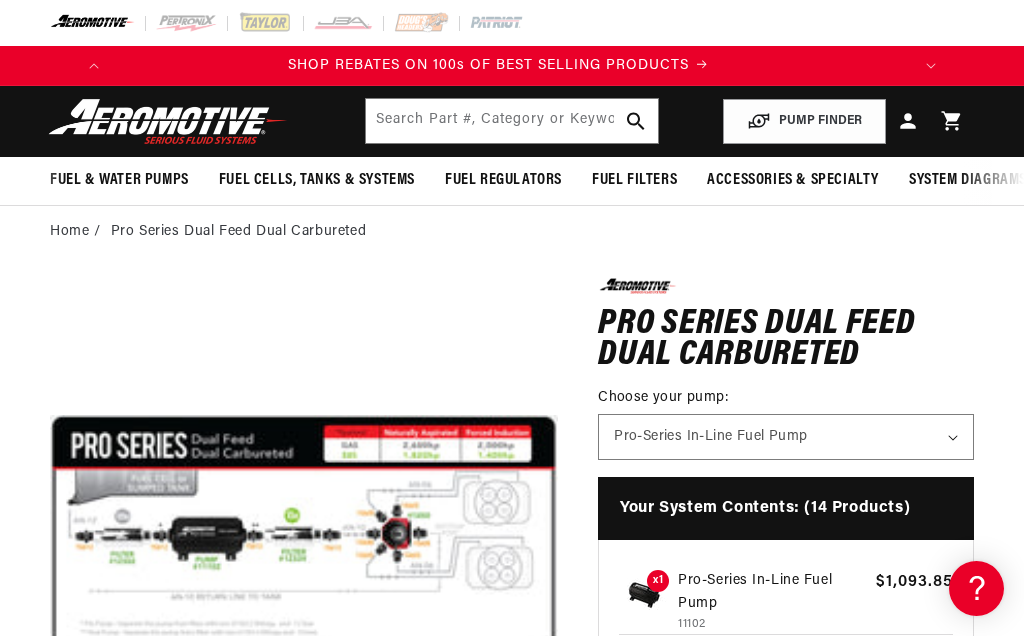 click on "Open media 1 in modal" at bounding box center (50, 786) 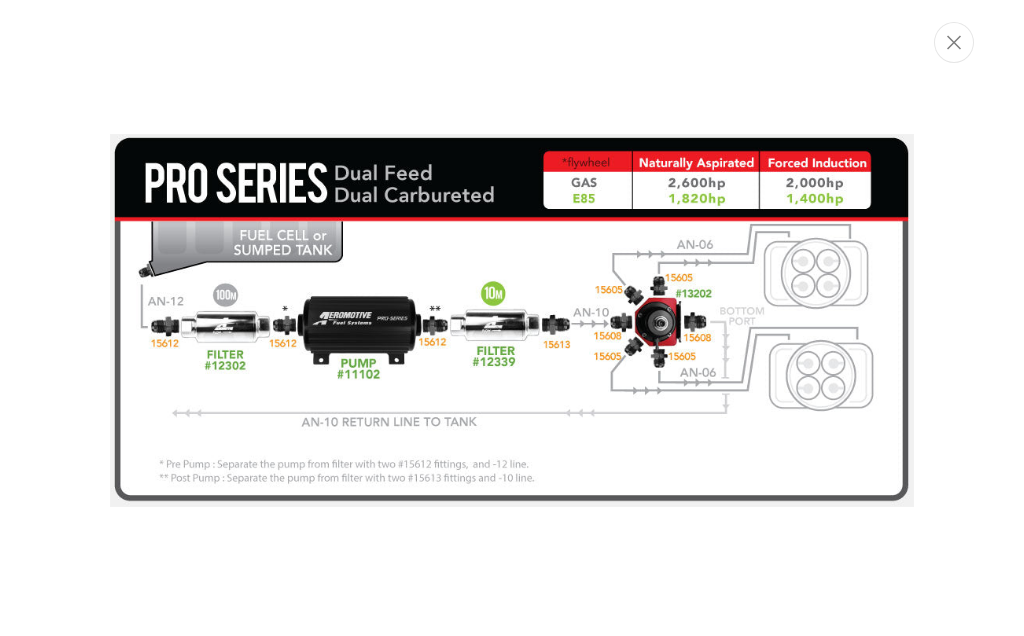 scroll, scrollTop: 0, scrollLeft: 791, axis: horizontal 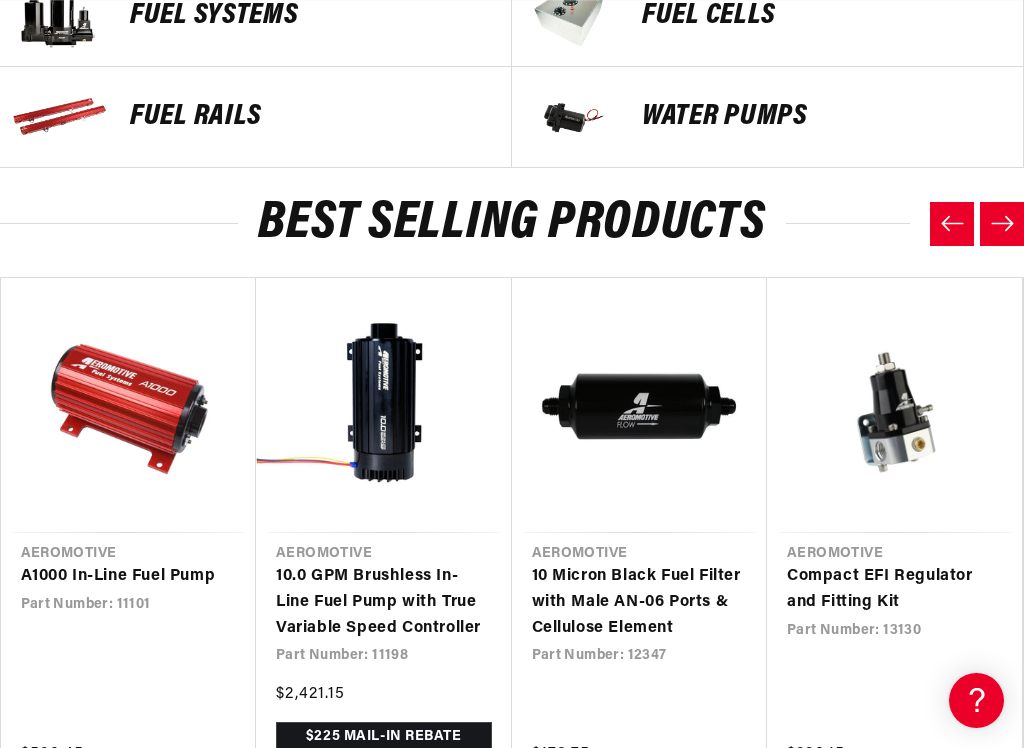 click 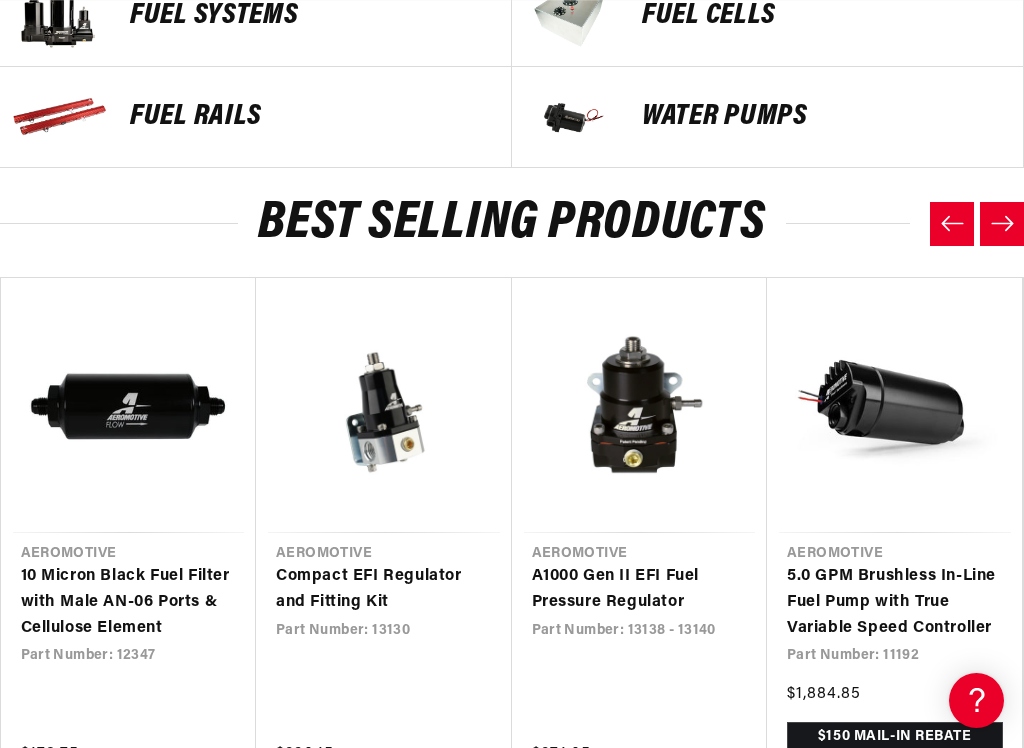 scroll, scrollTop: 0, scrollLeft: 791, axis: horizontal 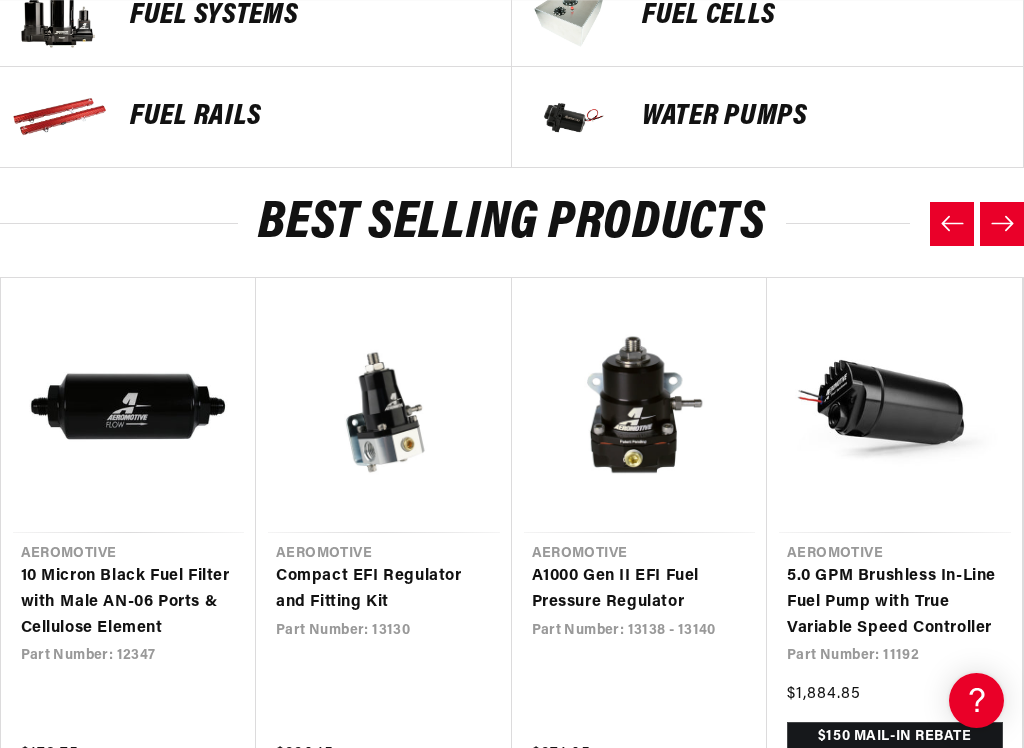 click at bounding box center [1002, 224] 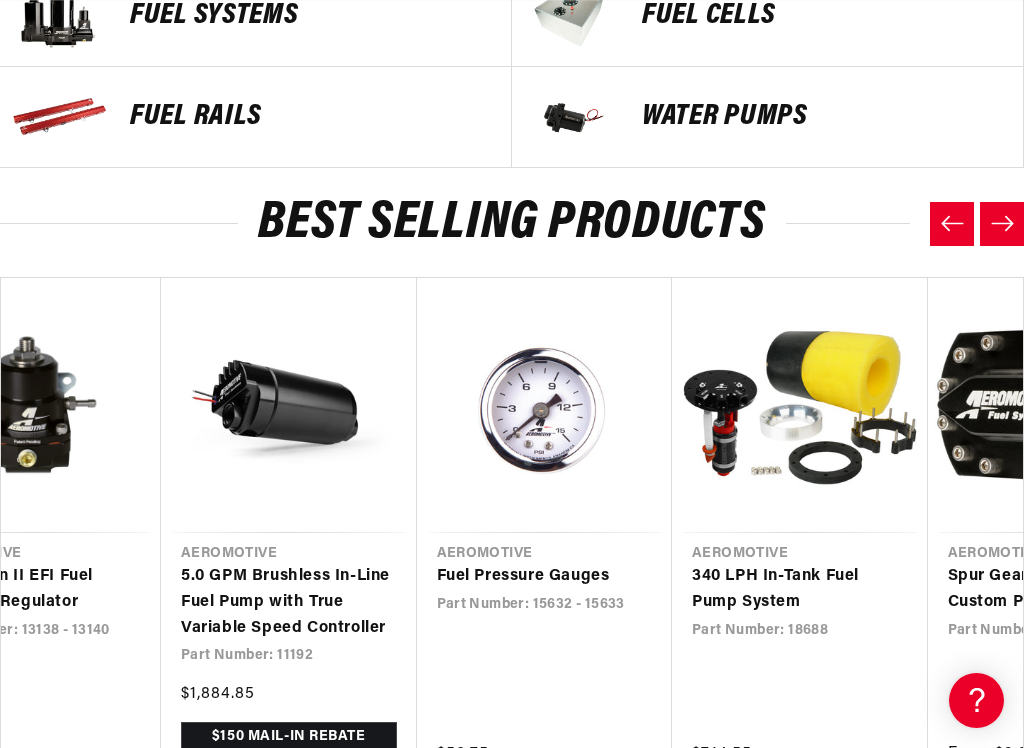scroll, scrollTop: 0, scrollLeft: 1278, axis: horizontal 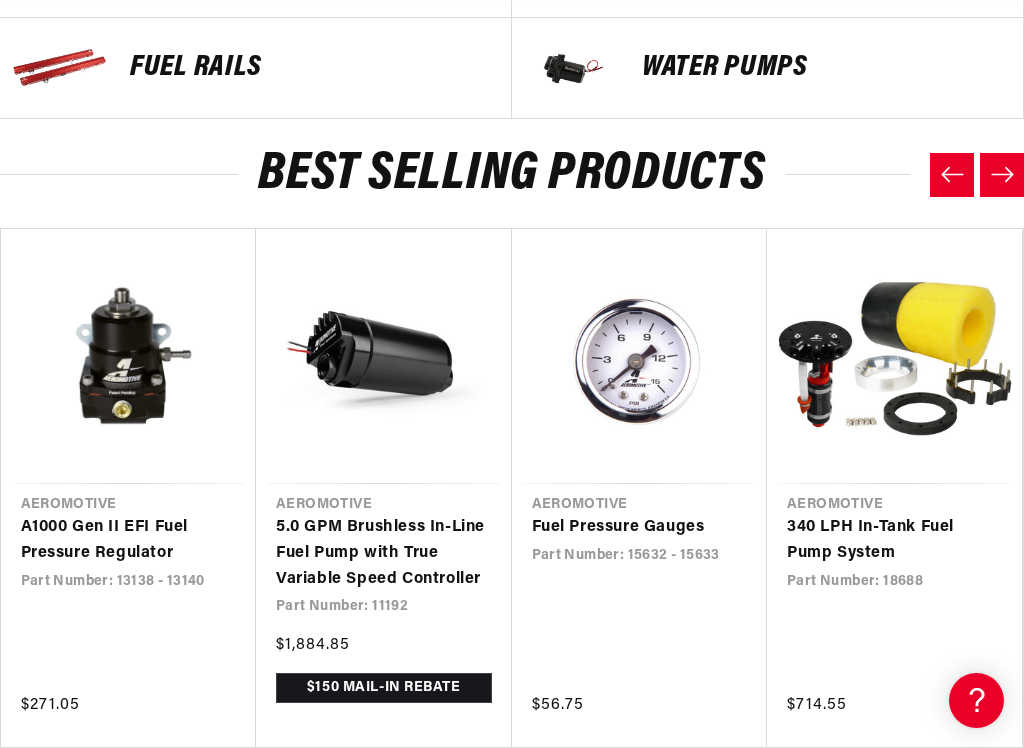 click 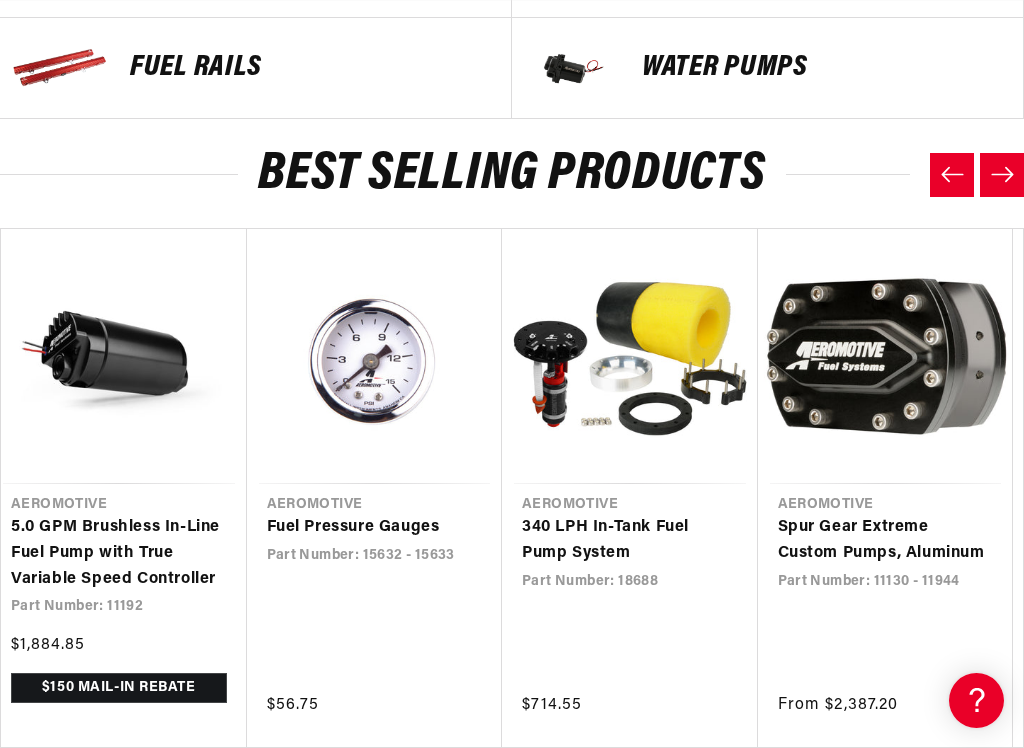 scroll, scrollTop: 0, scrollLeft: 1533, axis: horizontal 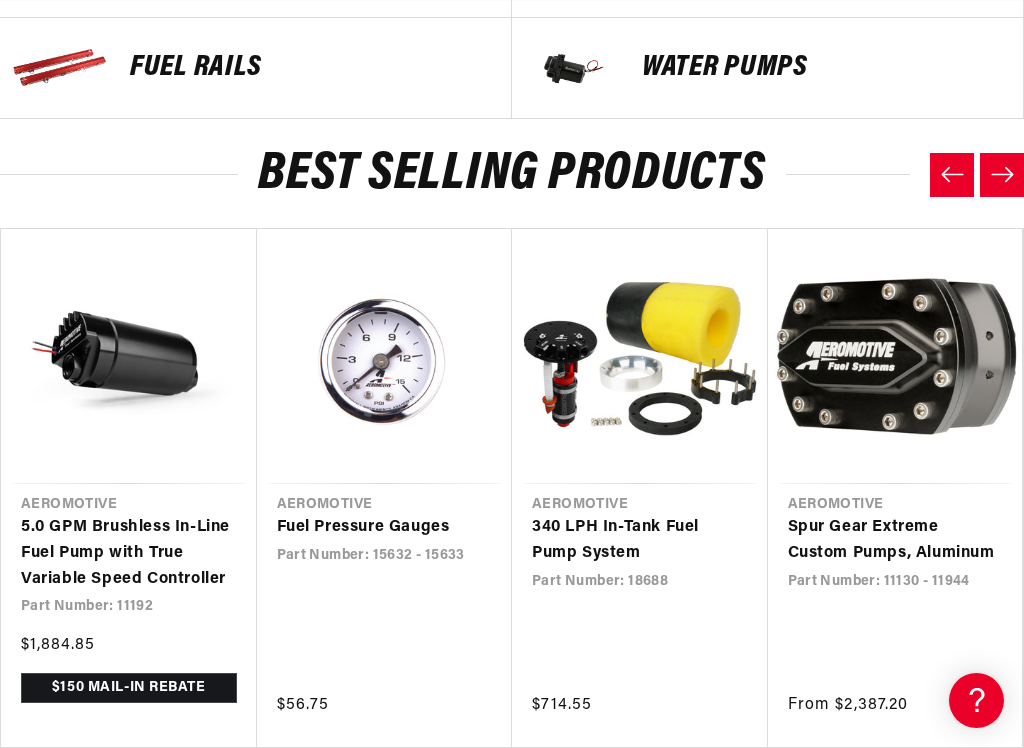 click at bounding box center (1002, 175) 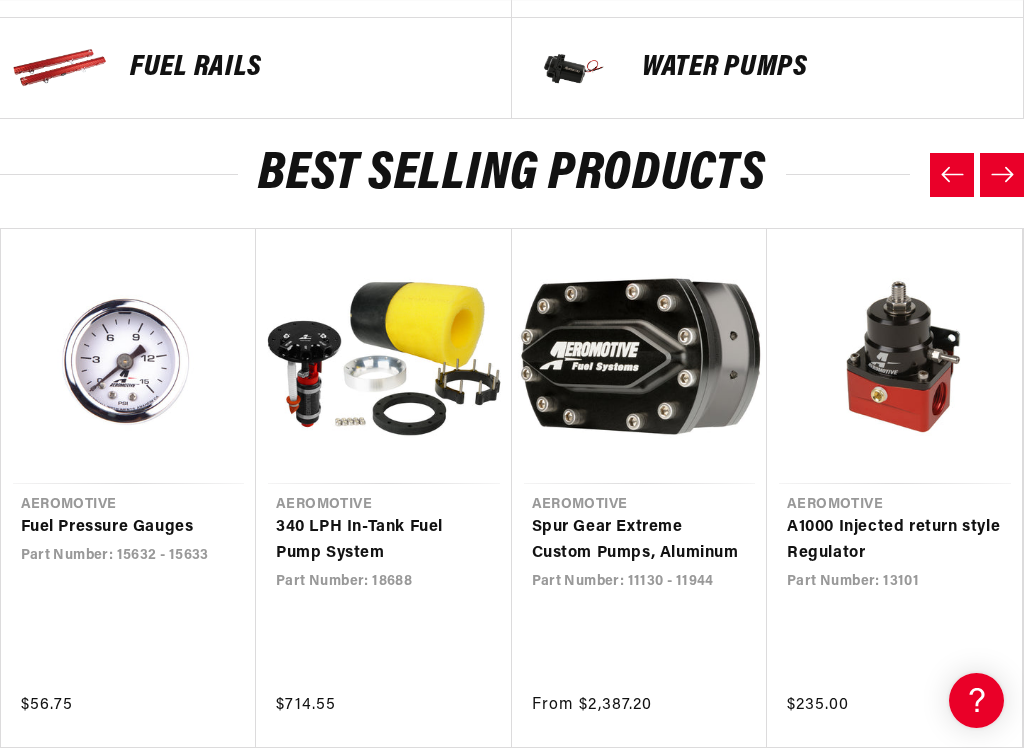 click at bounding box center [1002, 175] 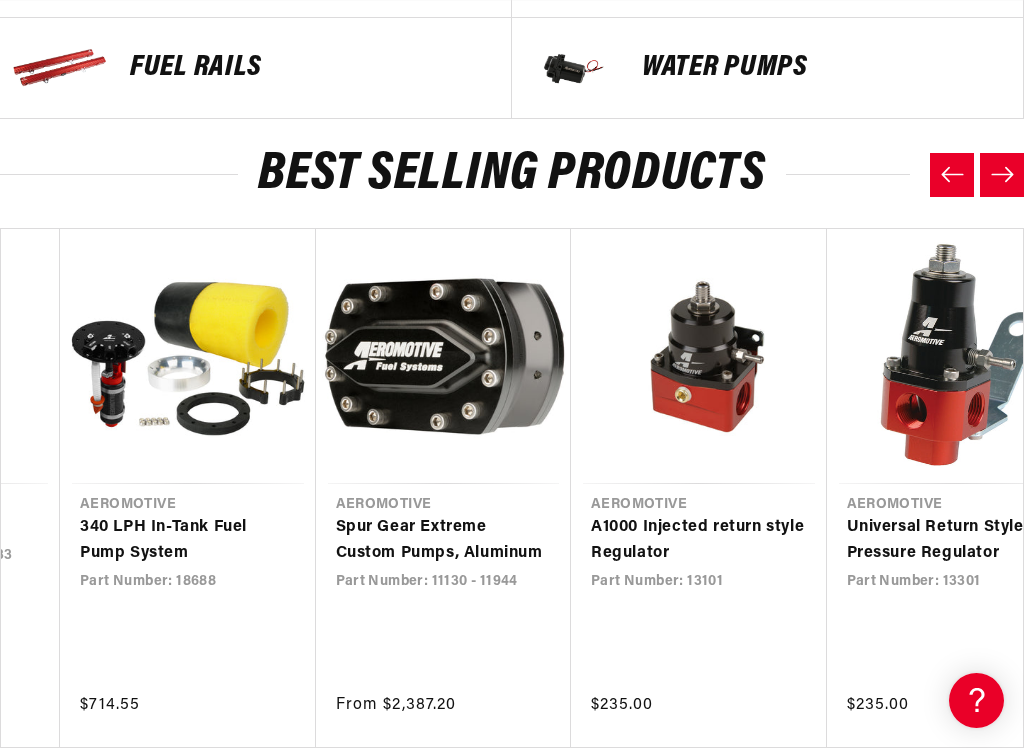 scroll, scrollTop: 0, scrollLeft: 2045, axis: horizontal 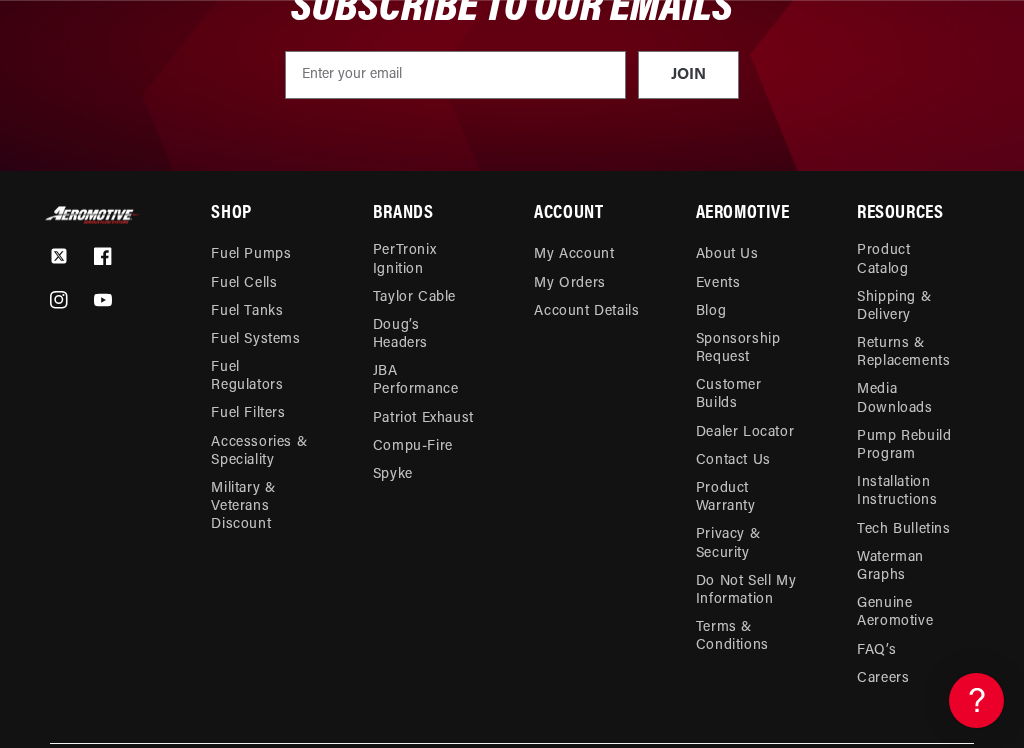 click on "Product Catalog" at bounding box center [907, 262] 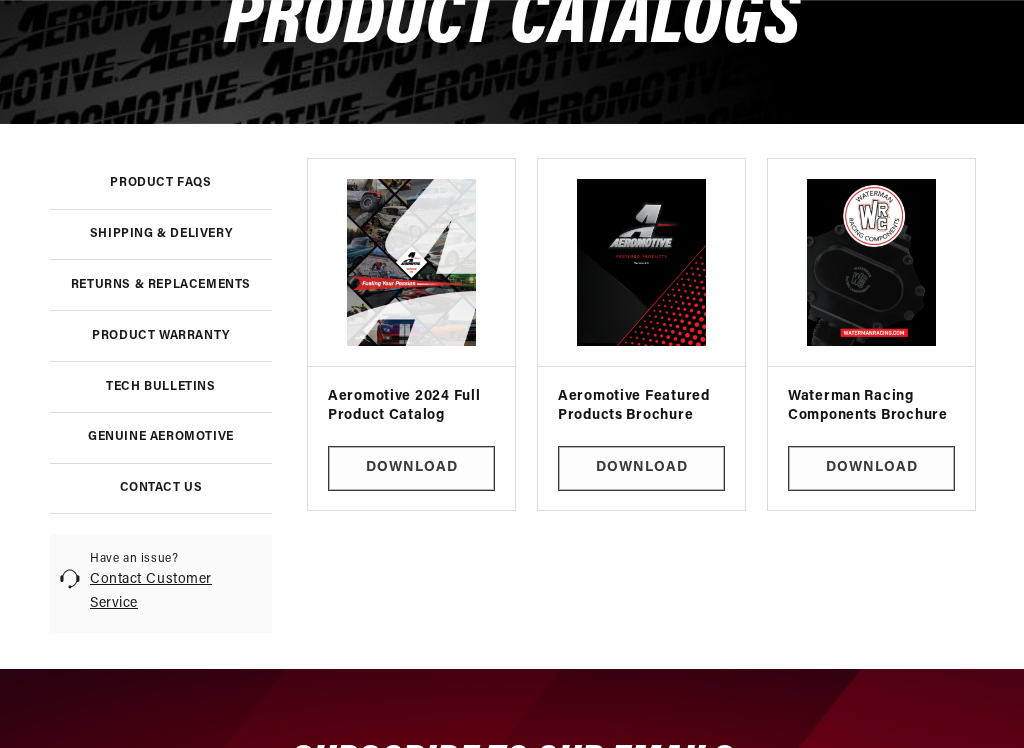 scroll, scrollTop: 292, scrollLeft: 0, axis: vertical 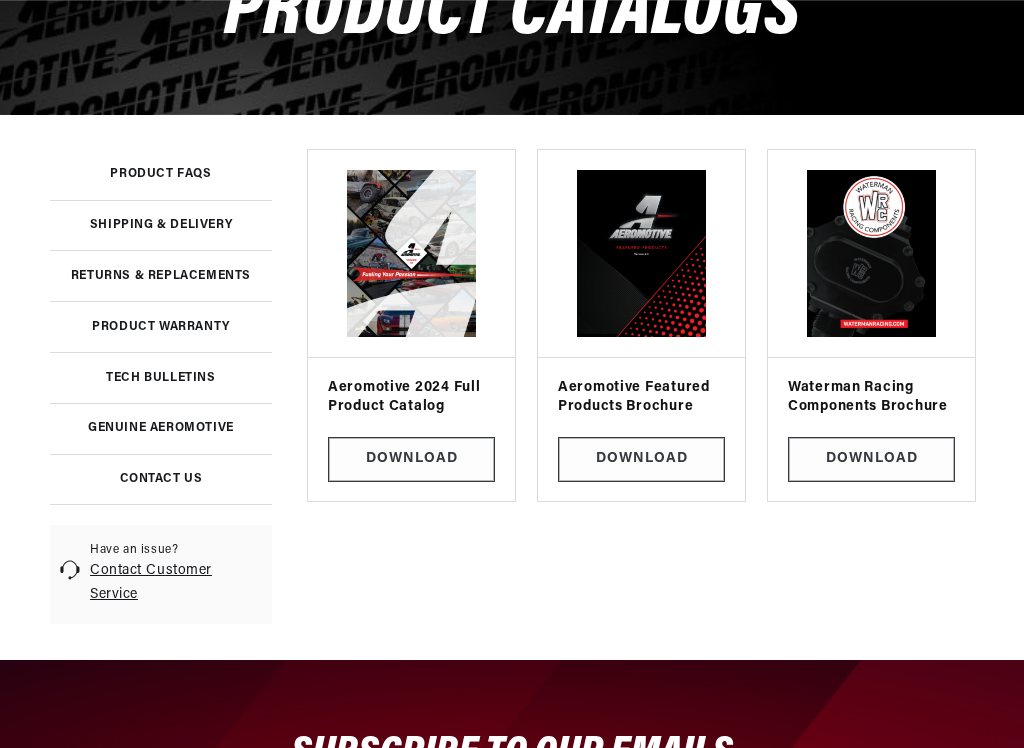 click on "Download" at bounding box center [411, 459] 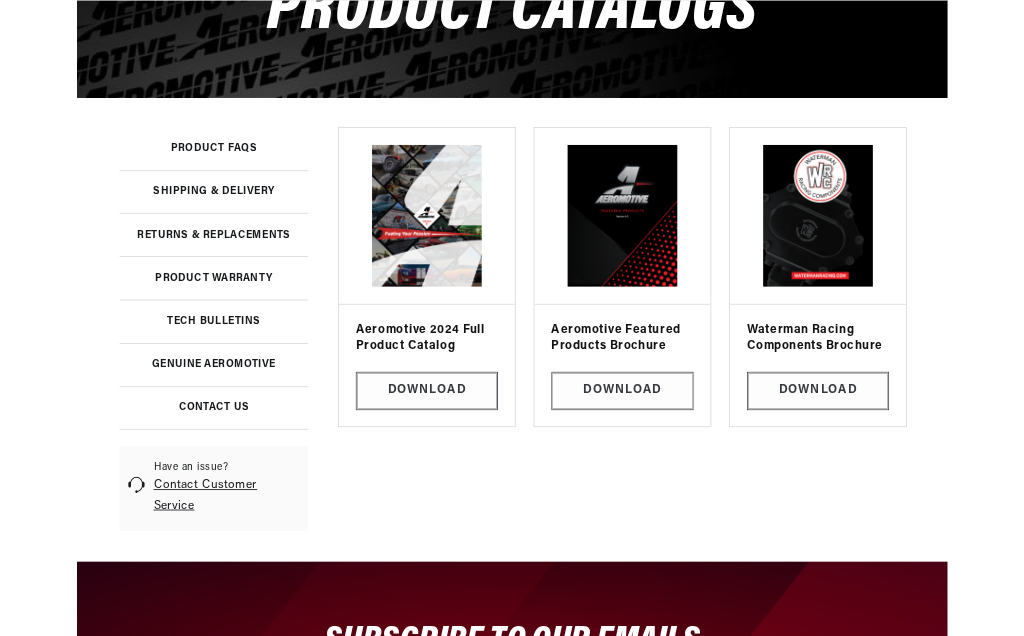scroll, scrollTop: 348, scrollLeft: 0, axis: vertical 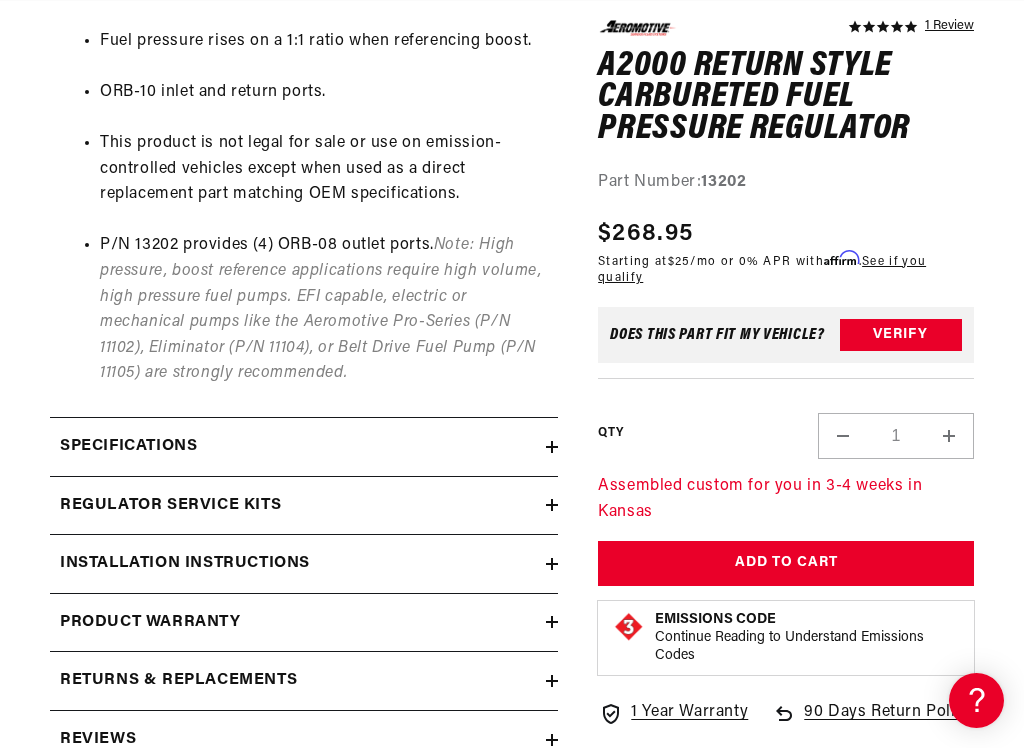 click 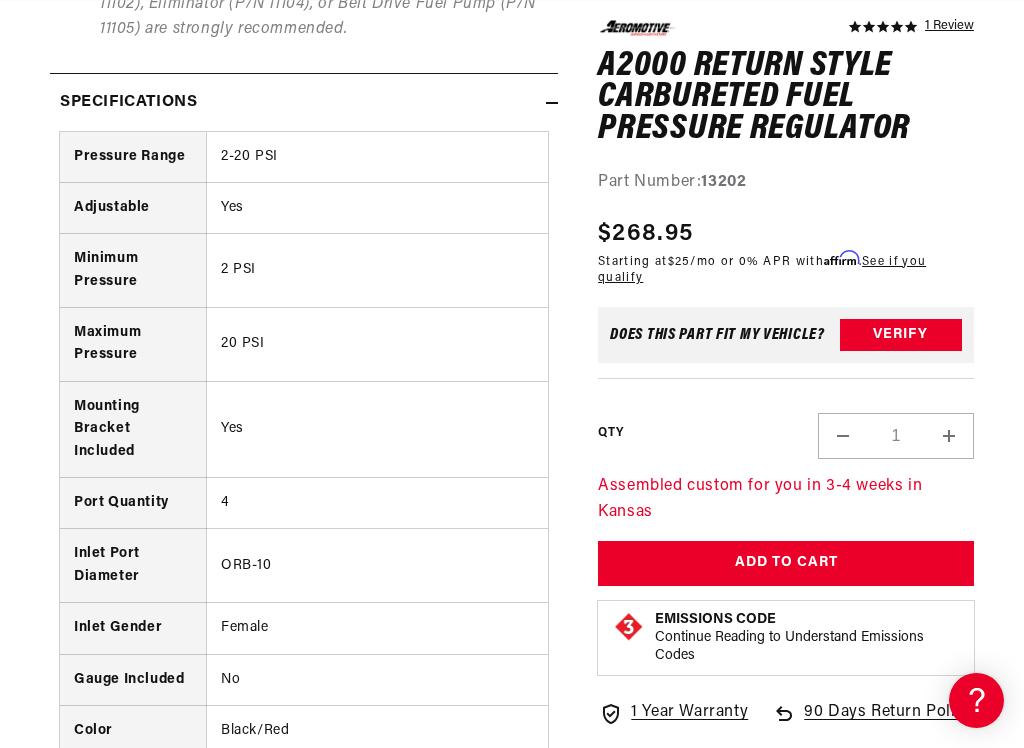 scroll, scrollTop: 1611, scrollLeft: 0, axis: vertical 